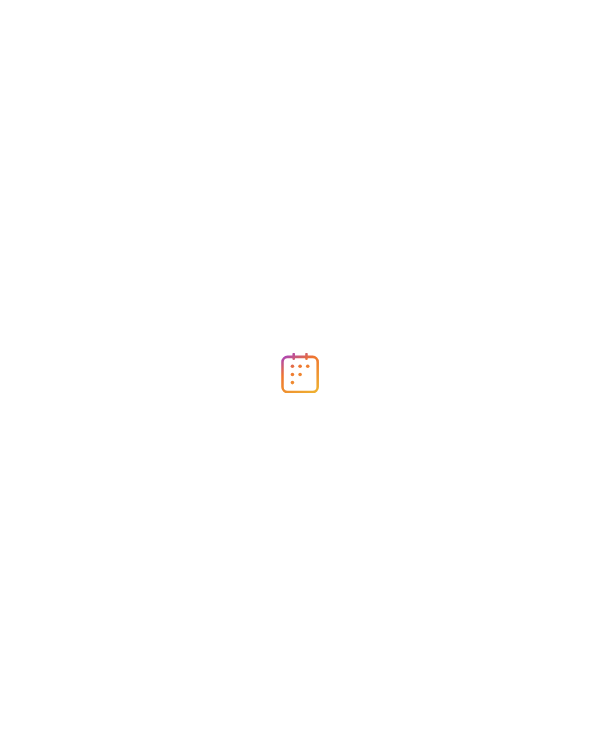 scroll, scrollTop: 0, scrollLeft: 0, axis: both 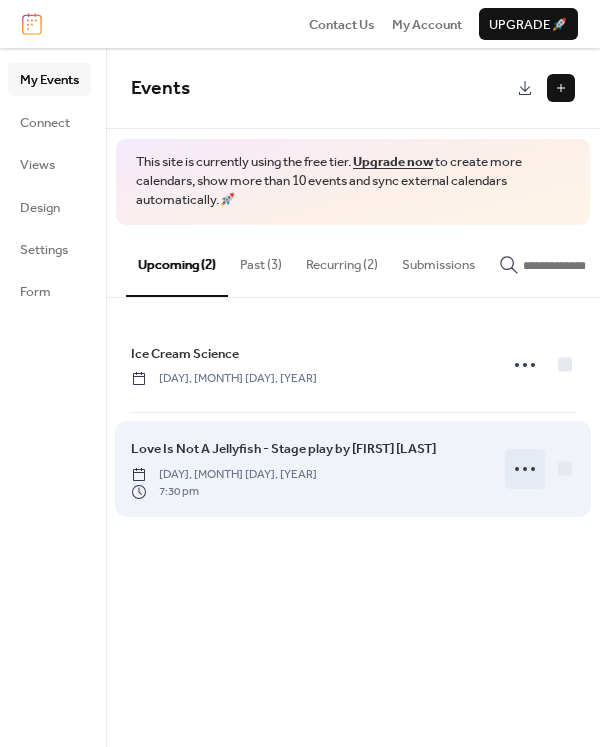 click 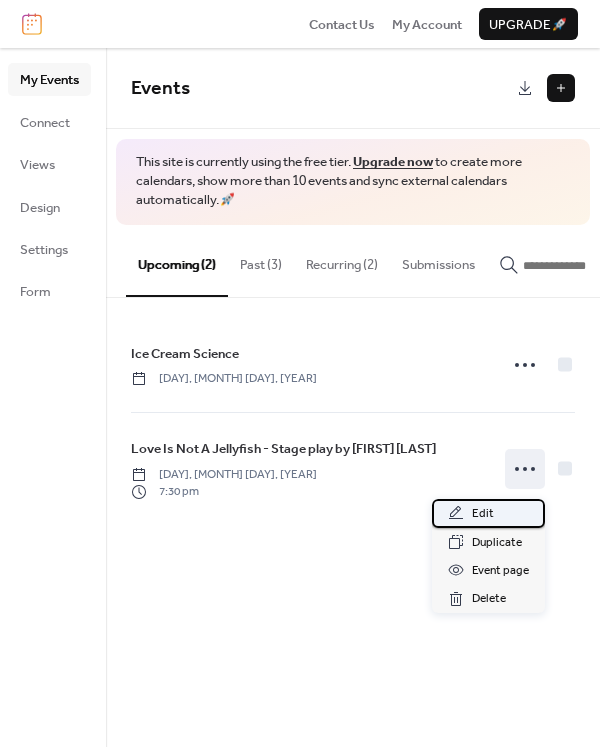 click on "Edit" at bounding box center (488, 513) 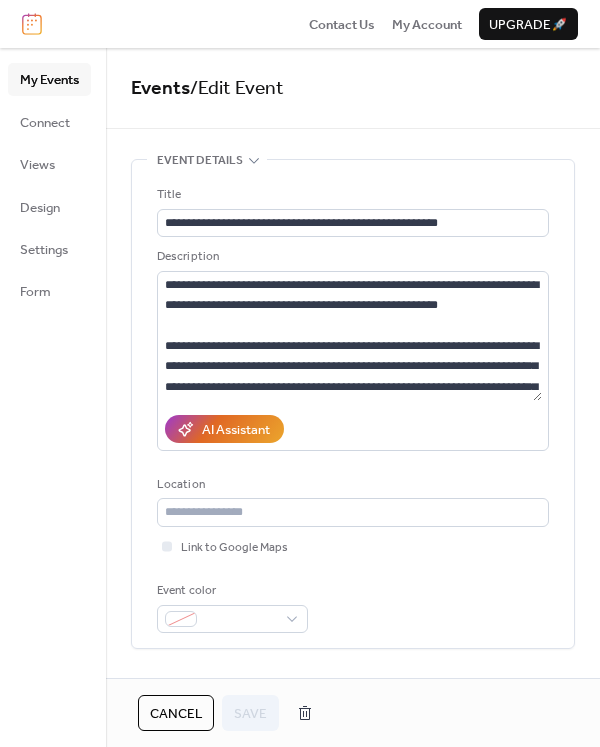 drag, startPoint x: 593, startPoint y: 213, endPoint x: 593, endPoint y: 229, distance: 16 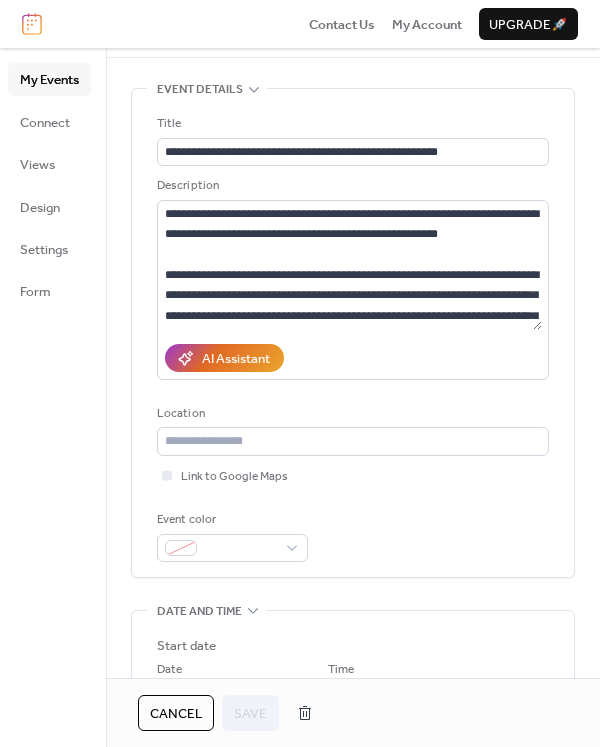 scroll, scrollTop: 91, scrollLeft: 0, axis: vertical 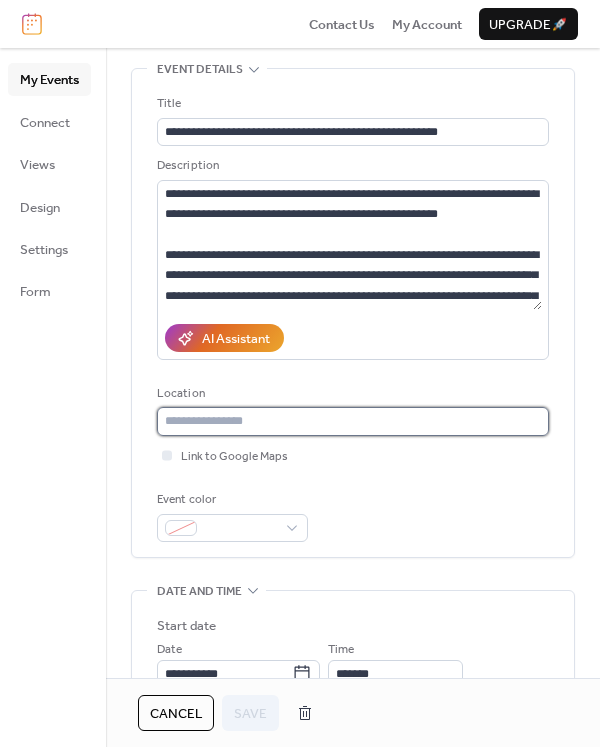 click at bounding box center (353, 421) 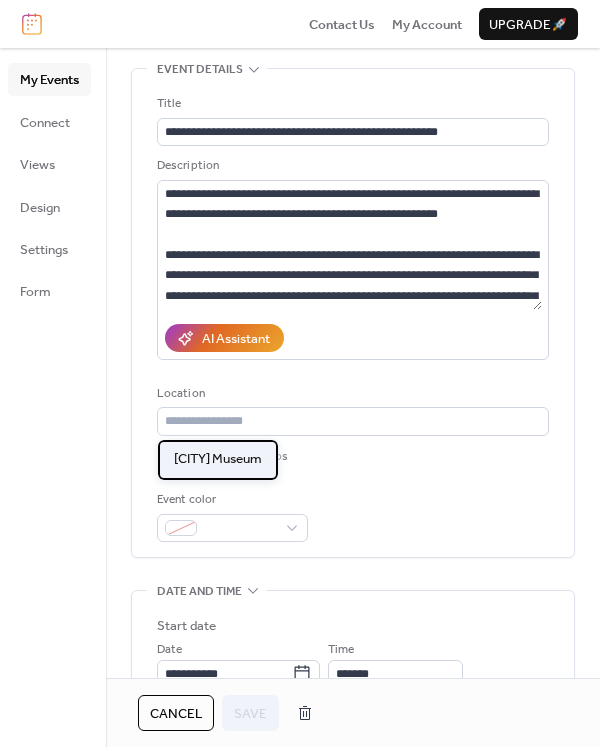 click on "[CITY] Museum" at bounding box center [218, 460] 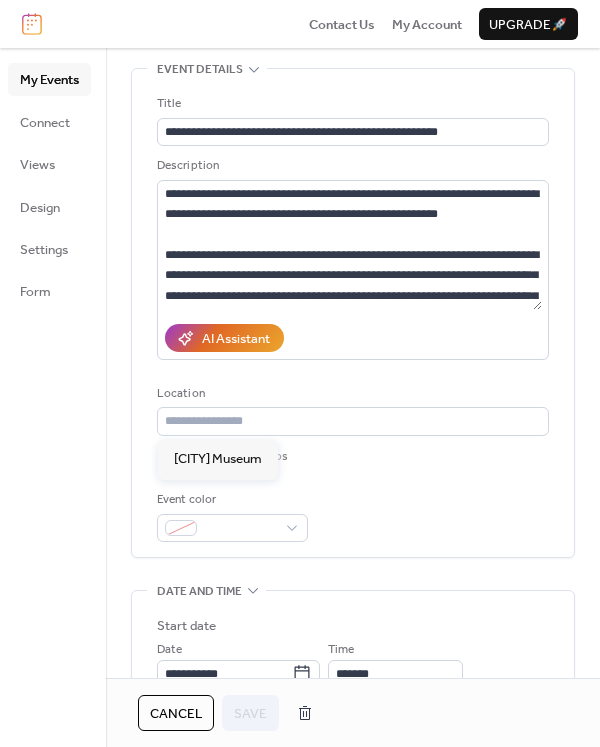 type on "**********" 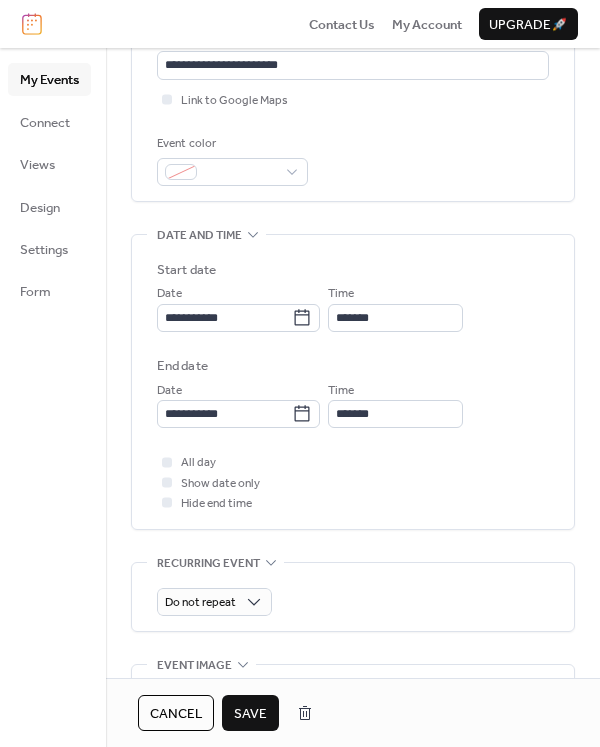 scroll, scrollTop: 506, scrollLeft: 0, axis: vertical 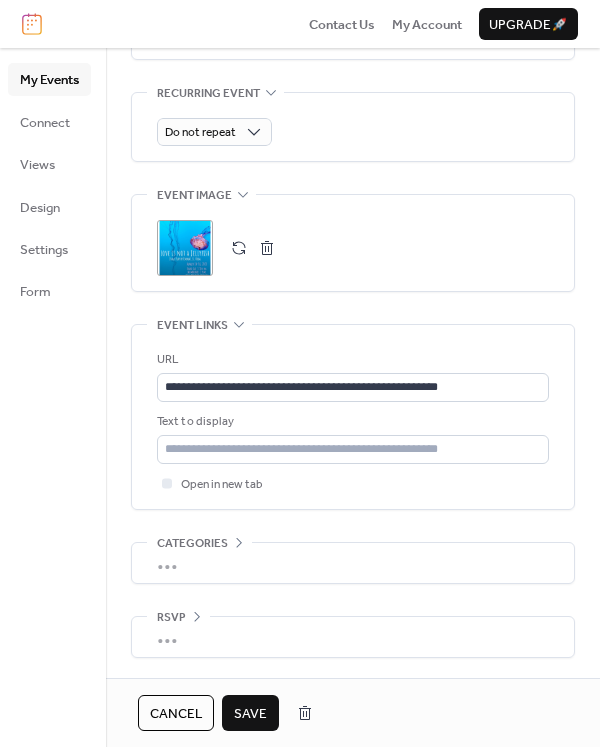 click on "Save" at bounding box center (250, 714) 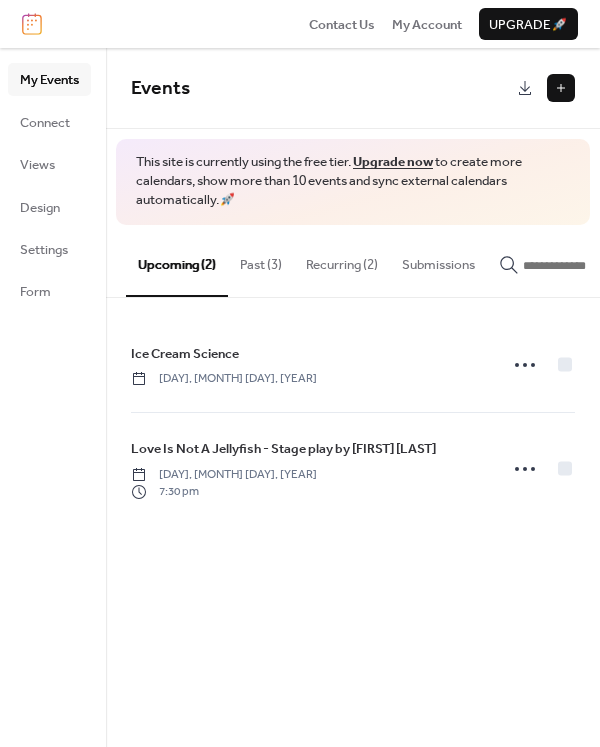 click on "Recurring (2)" at bounding box center (342, 260) 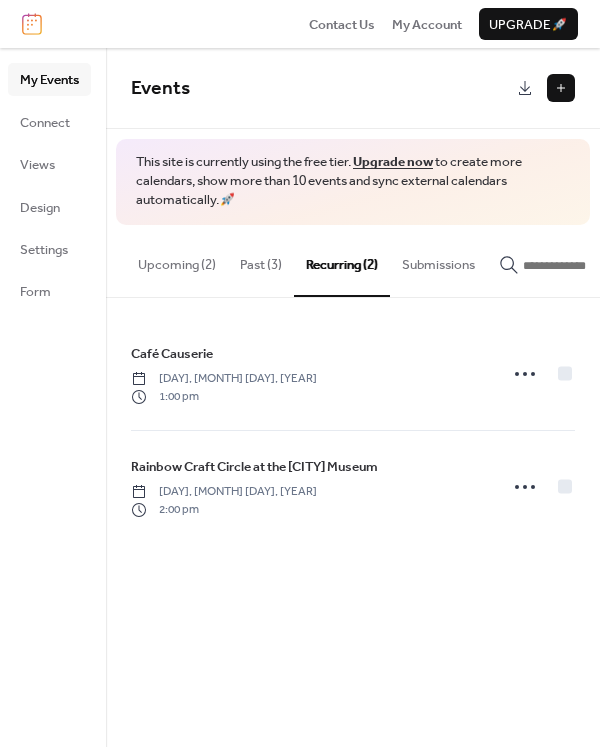 click on "Past (3)" at bounding box center (261, 260) 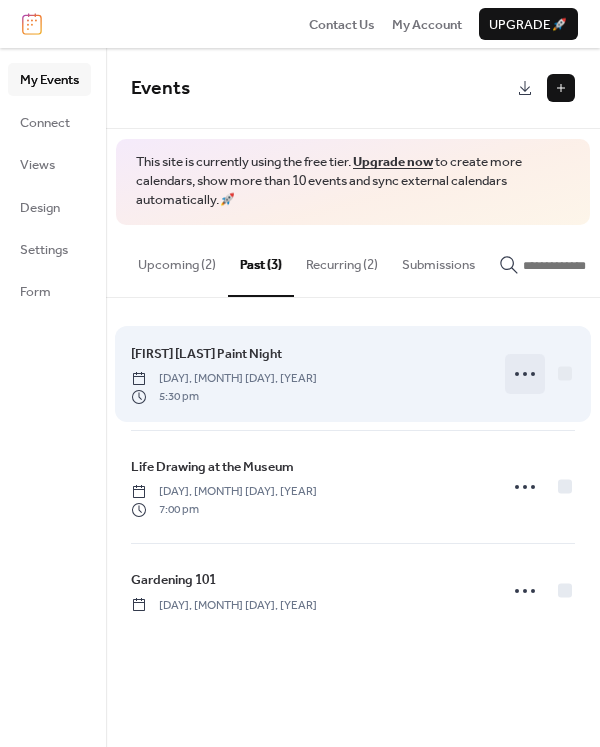 click 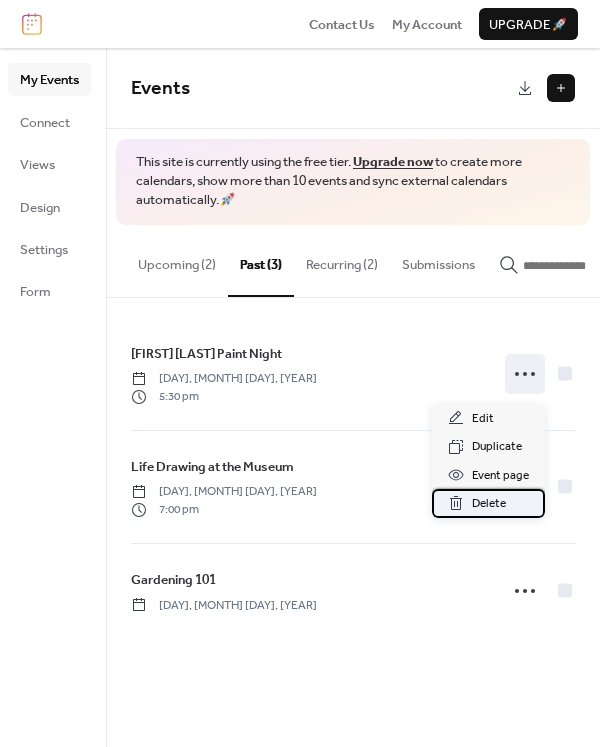 click on "Delete" at bounding box center (489, 504) 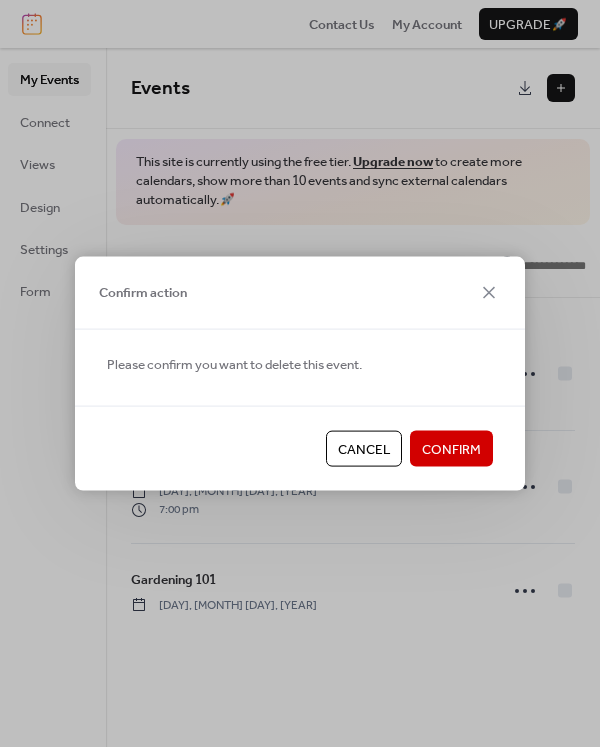 click on "Confirm" at bounding box center (451, 449) 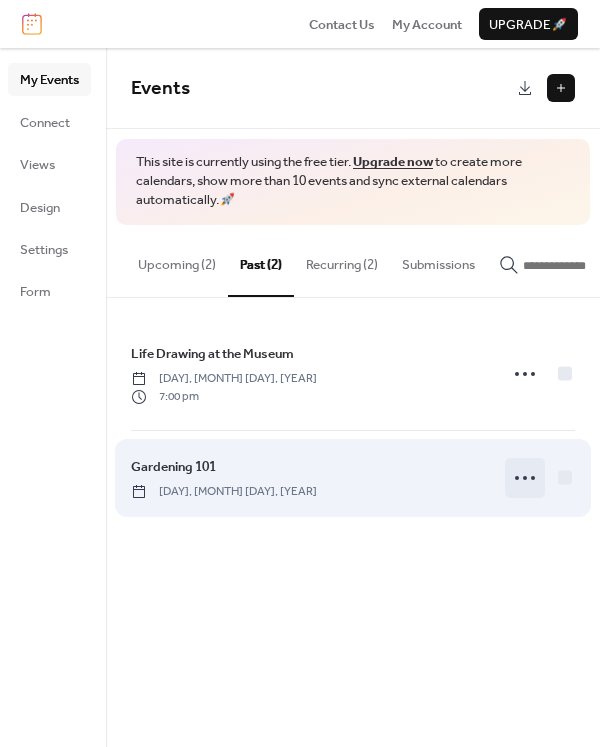 click 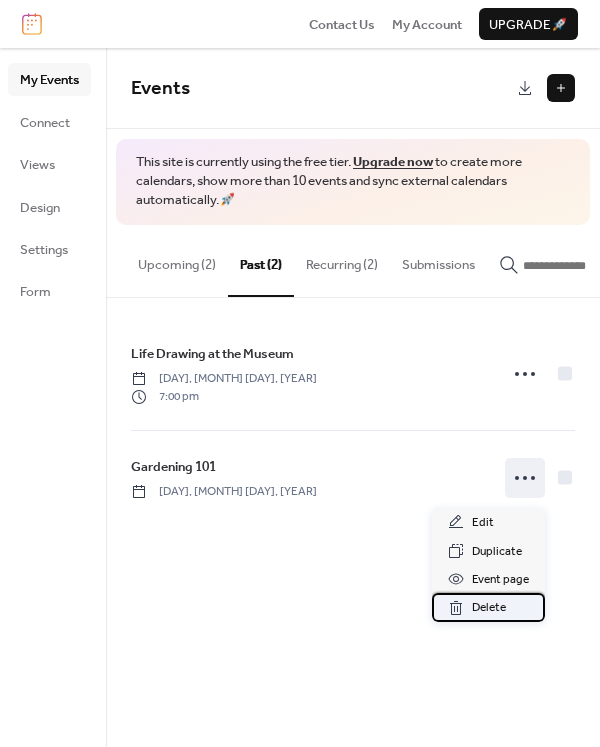 click on "Delete" at bounding box center (489, 608) 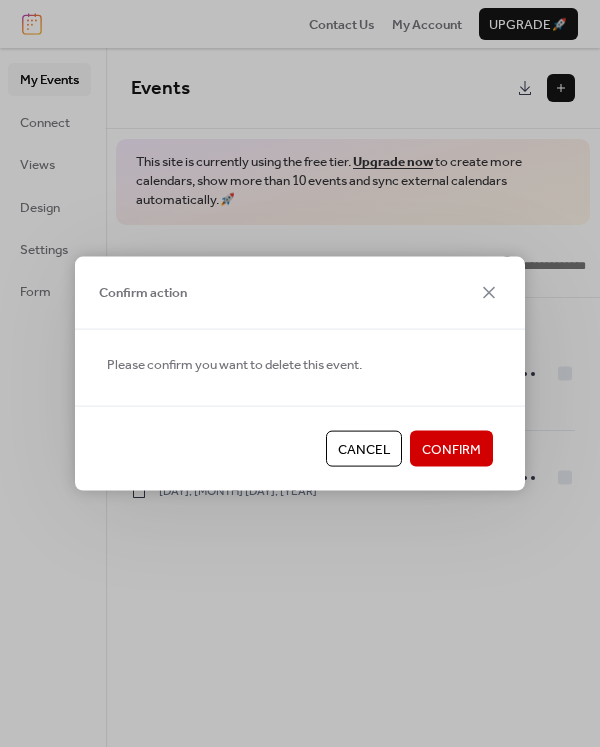 click on "Confirm" at bounding box center (451, 449) 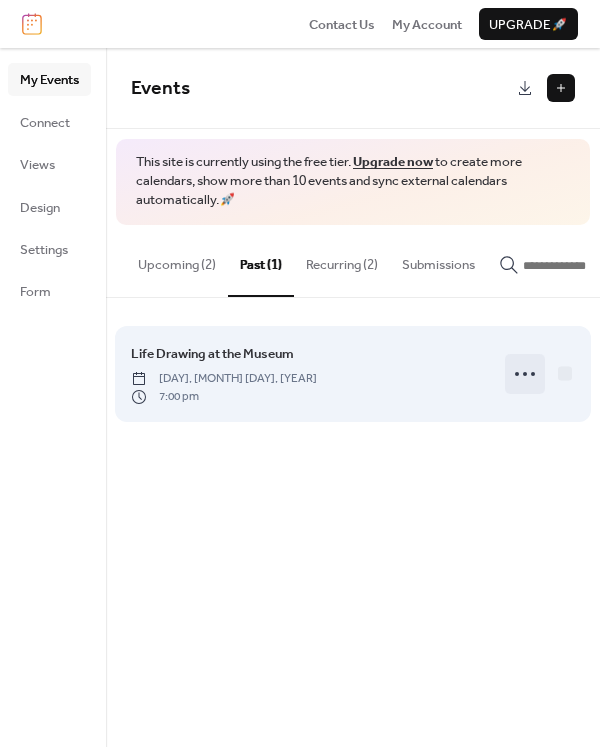 click 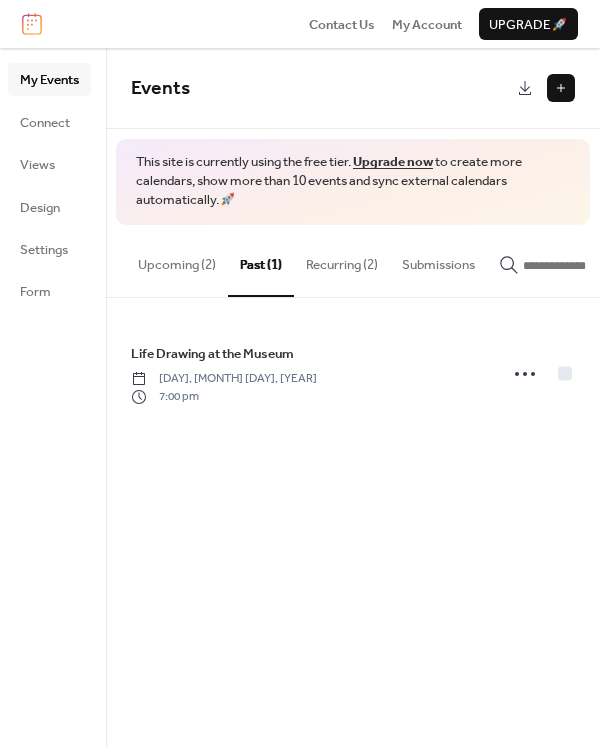 click on "Rainbow Craft Circle at the [CITY] Museum" at bounding box center [353, 397] 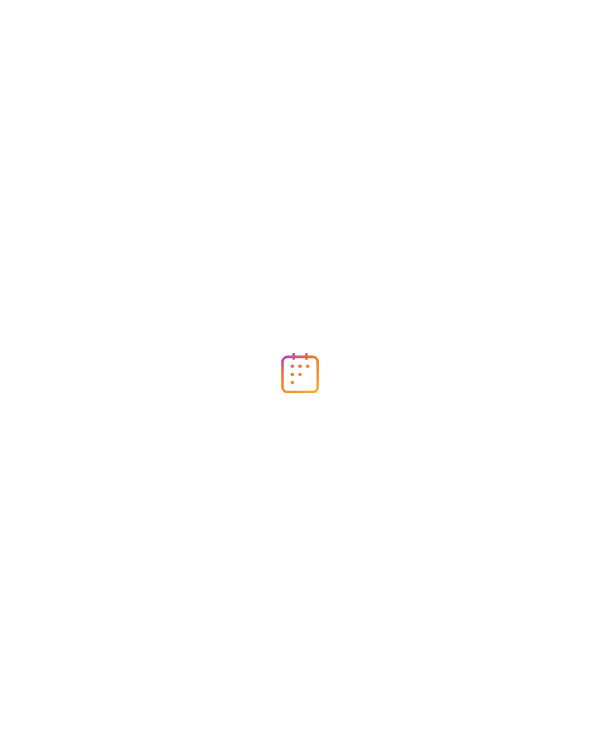 scroll, scrollTop: 0, scrollLeft: 0, axis: both 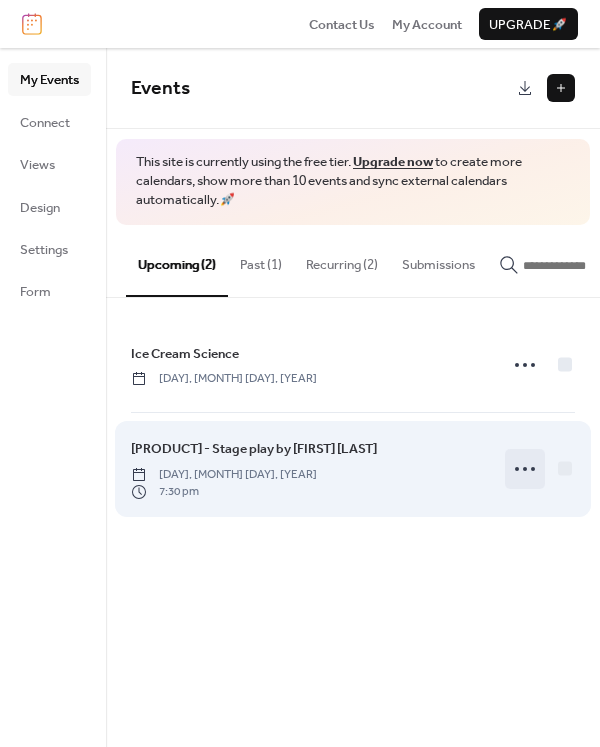 click 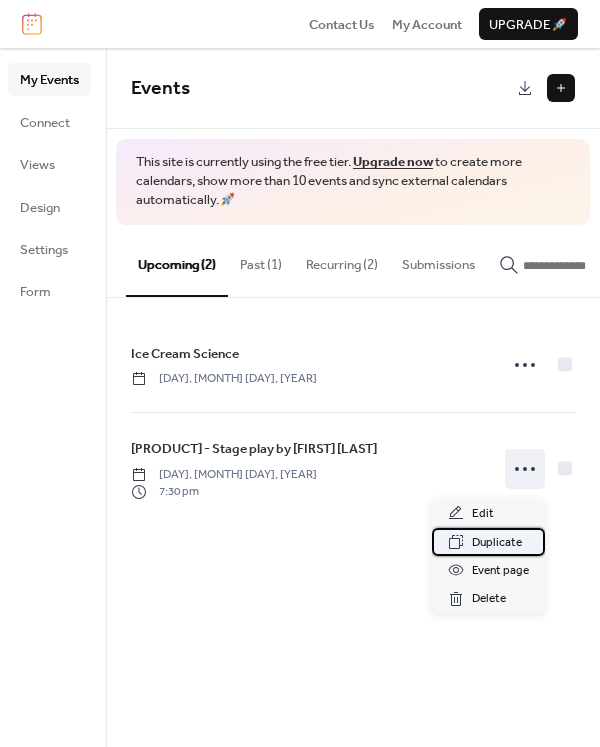 click on "Duplicate" at bounding box center (497, 543) 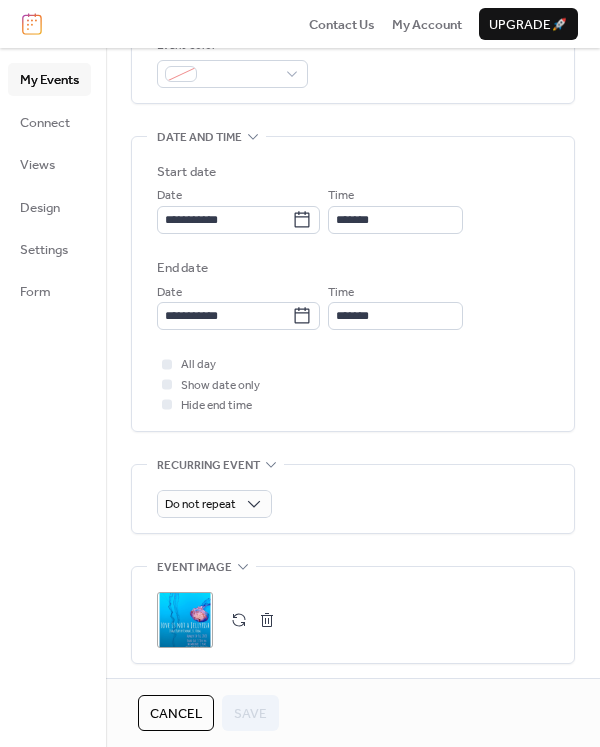 scroll, scrollTop: 542, scrollLeft: 0, axis: vertical 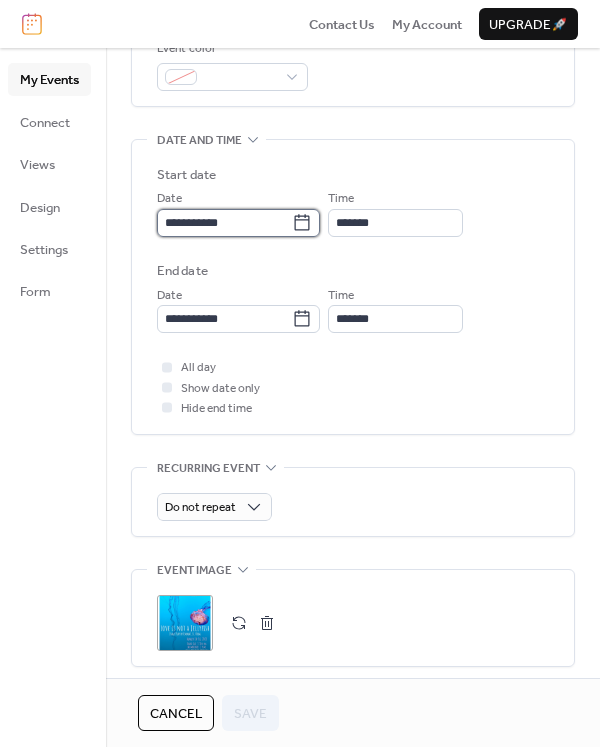 click on "**********" at bounding box center [224, 223] 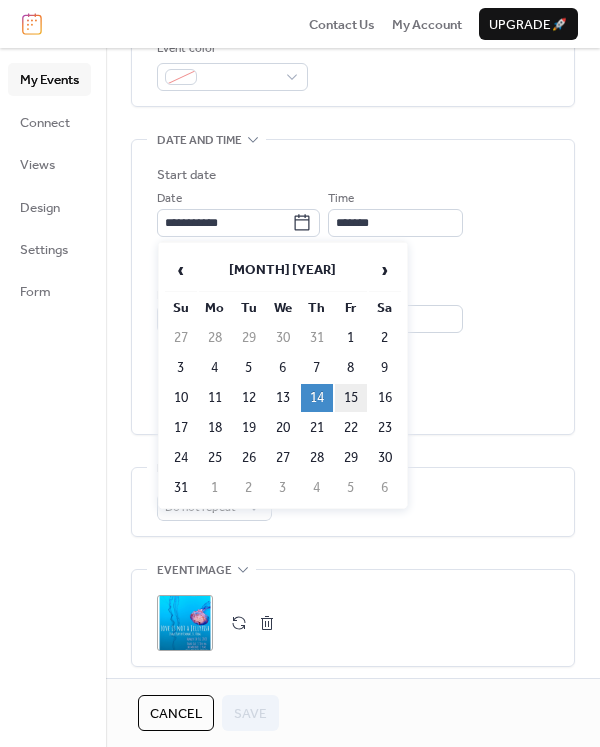 drag, startPoint x: 376, startPoint y: 403, endPoint x: 355, endPoint y: 405, distance: 21.095022 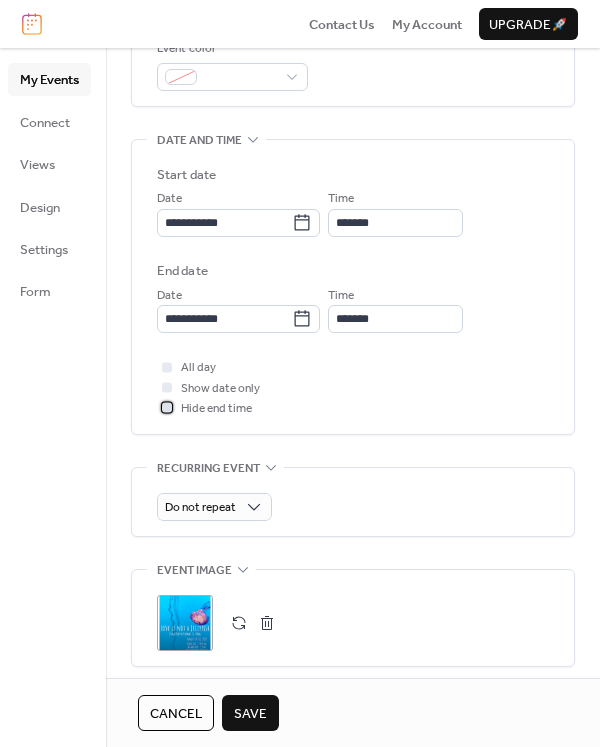 click on "Hide end time" at bounding box center [216, 409] 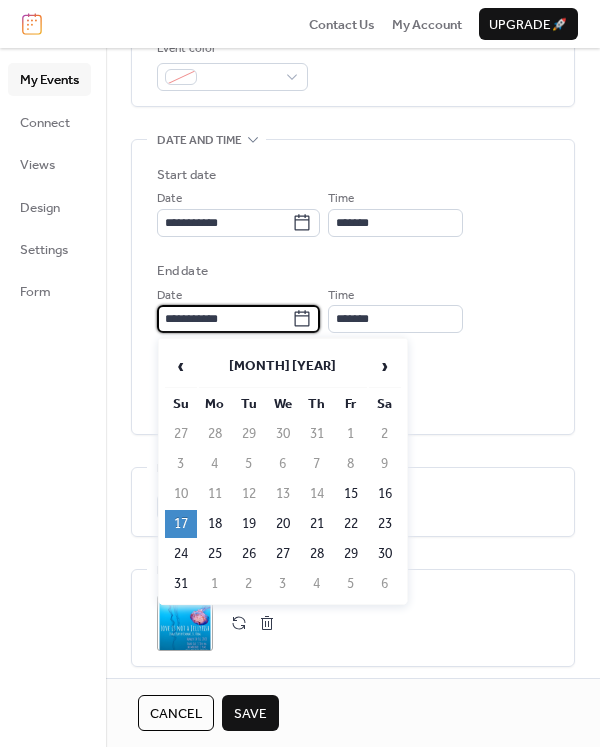 click on "**********" at bounding box center [224, 319] 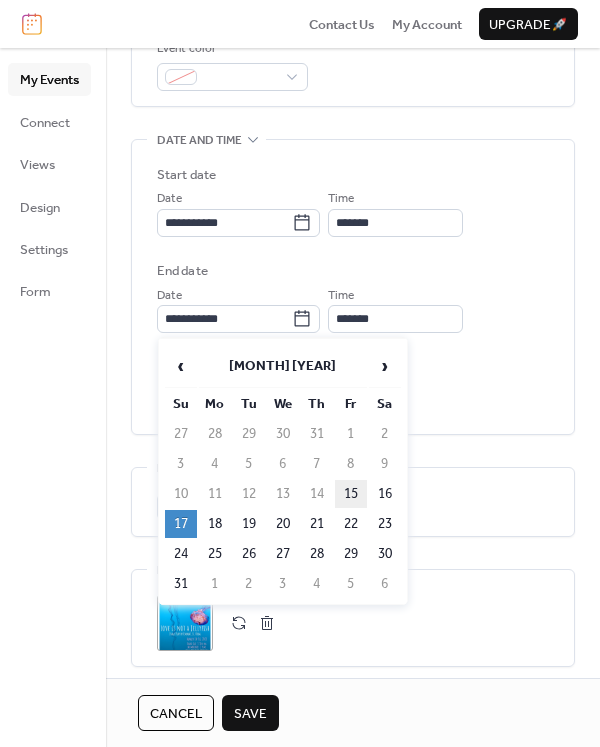 click on "15" at bounding box center (351, 494) 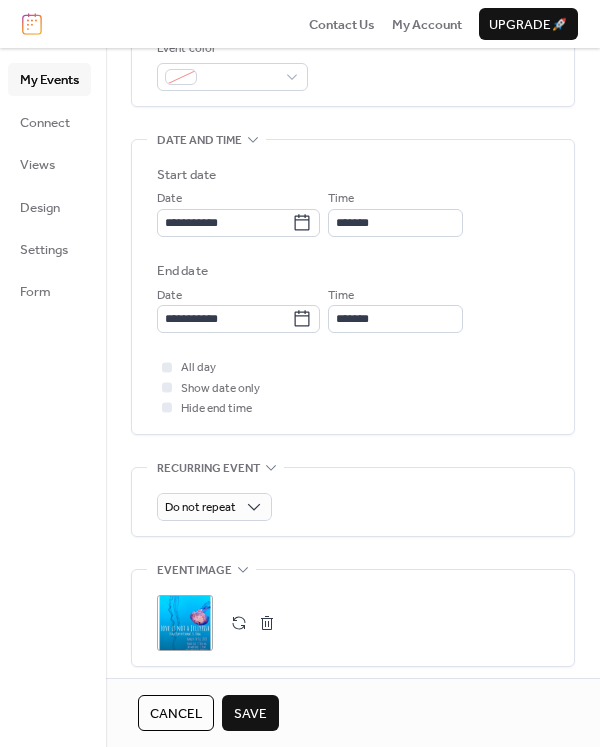 click on "Save" at bounding box center [250, 713] 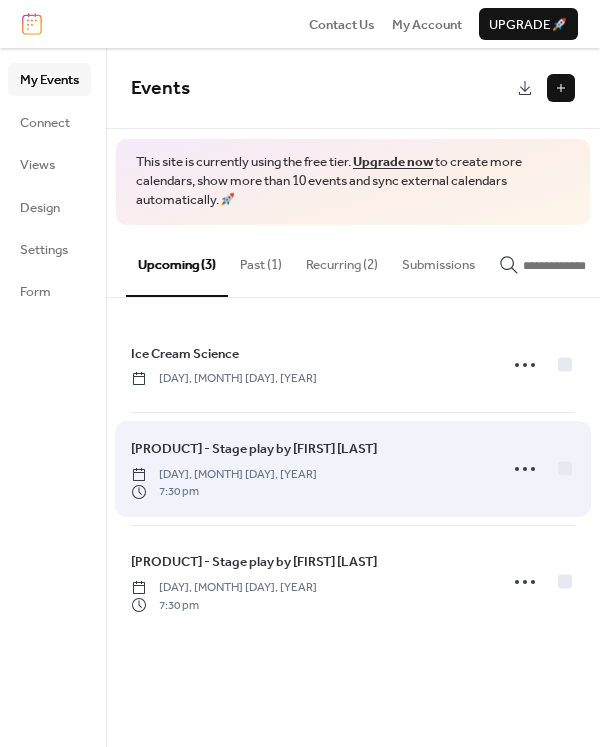 click on "Love Is Not A Jellyfish - Stage play by Emma L. R. Hogg Thursday, August 14, 2025 7:30 pm" at bounding box center [308, 469] 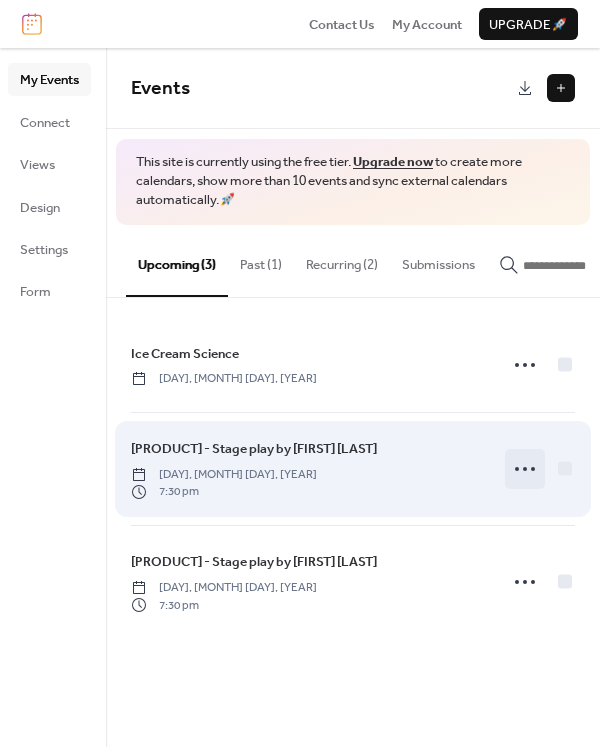 click 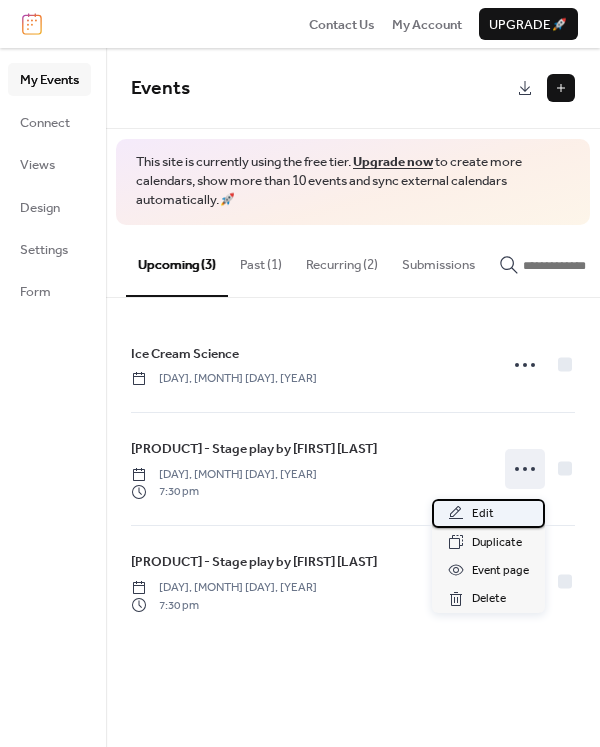 click on "Edit" at bounding box center (488, 513) 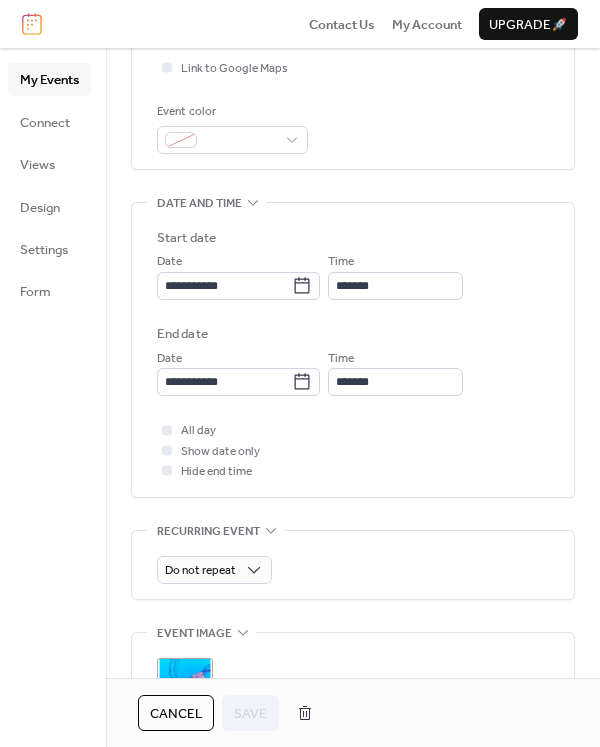 scroll, scrollTop: 484, scrollLeft: 0, axis: vertical 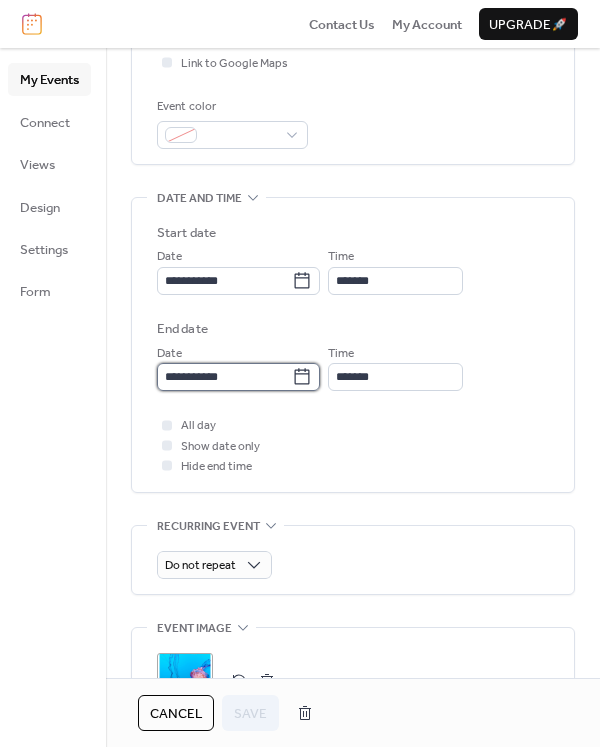click on "**********" at bounding box center (224, 377) 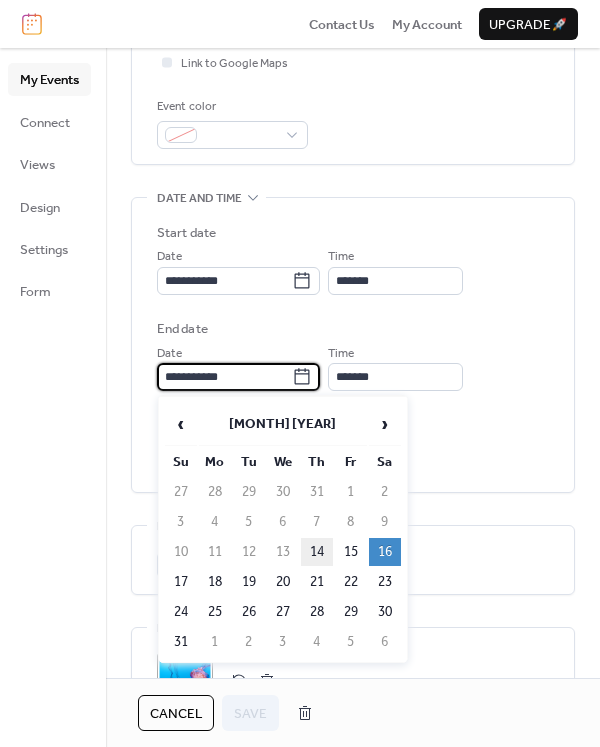 click on "14" at bounding box center [317, 552] 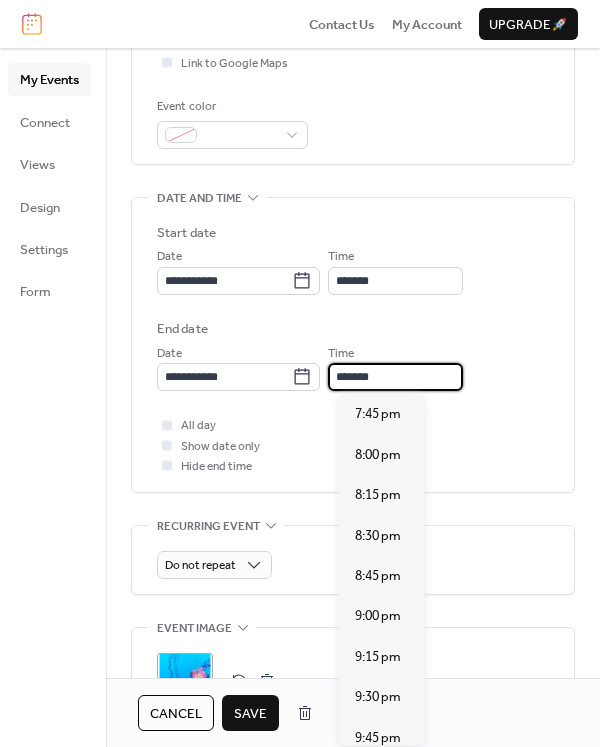 click on "*******" at bounding box center [395, 377] 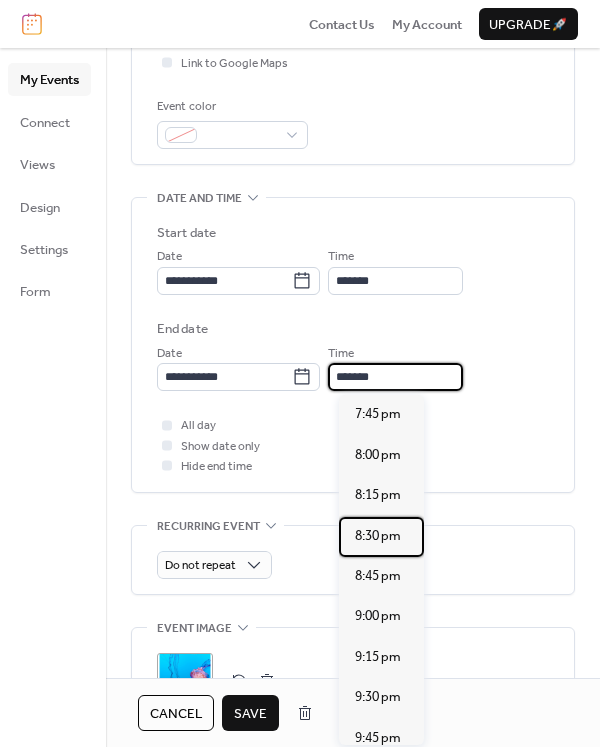 click on "8:30 pm" at bounding box center (381, 537) 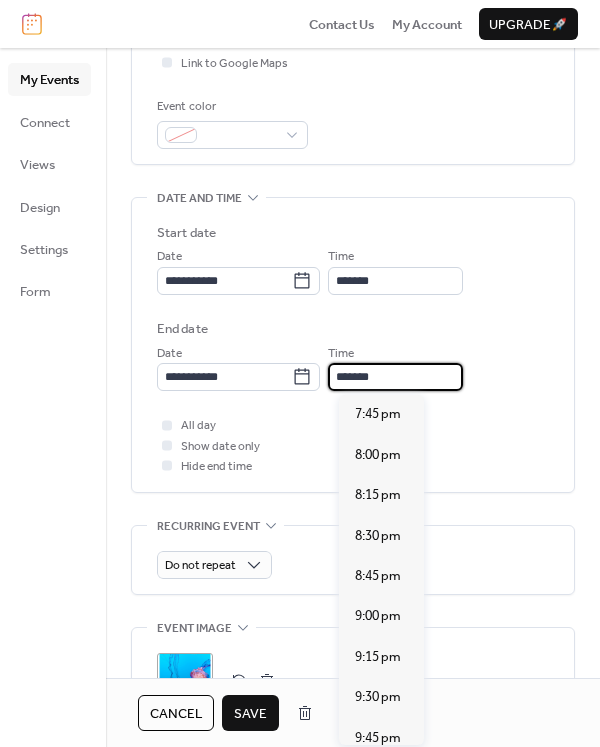 type on "*******" 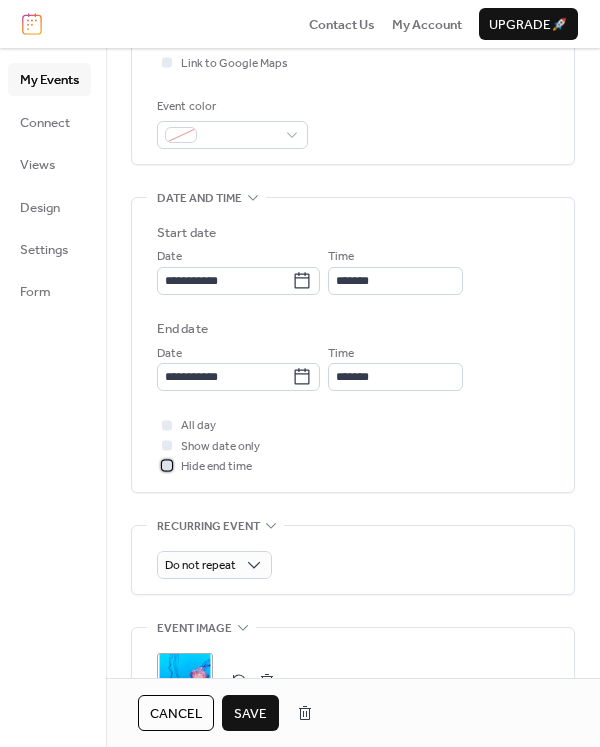 click on "Hide end time" at bounding box center [216, 467] 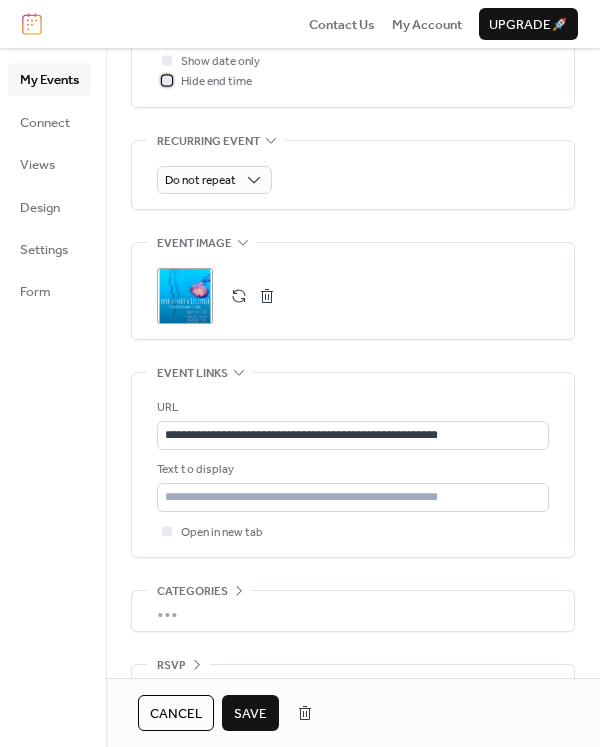 scroll, scrollTop: 886, scrollLeft: 0, axis: vertical 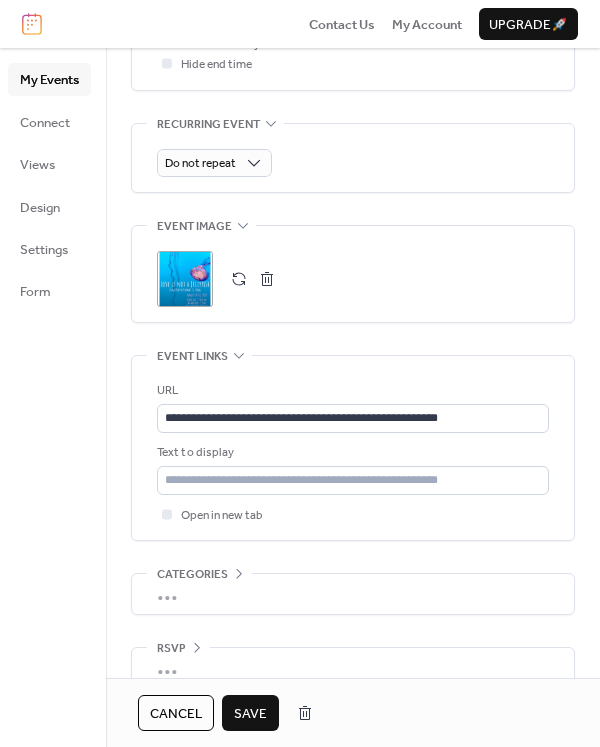click on "Save" at bounding box center [250, 714] 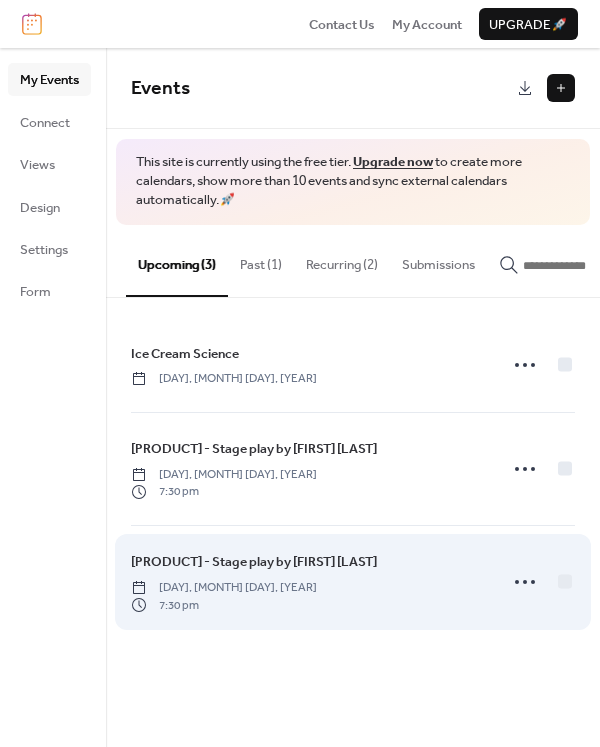 click on "Love Is Not A Jellyfish - Stage play by Emma L. R. Hogg Friday, August 15, 2025 7:30 pm" at bounding box center [308, 582] 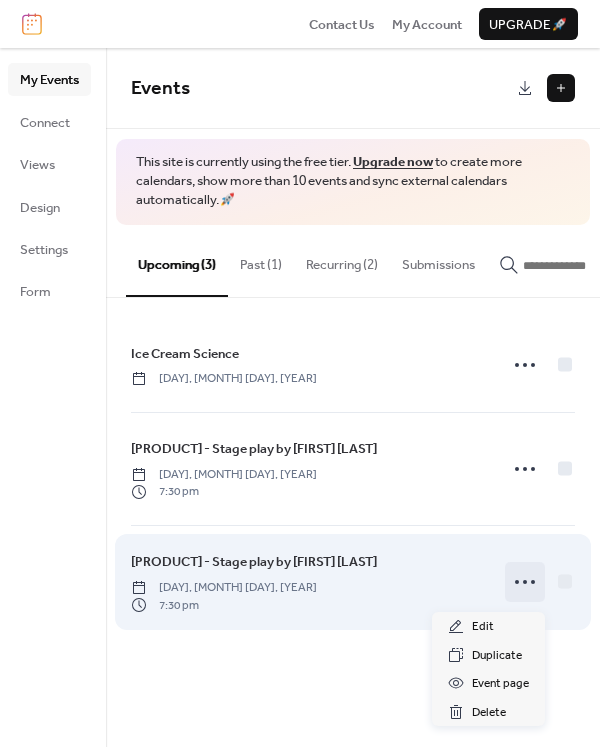 click 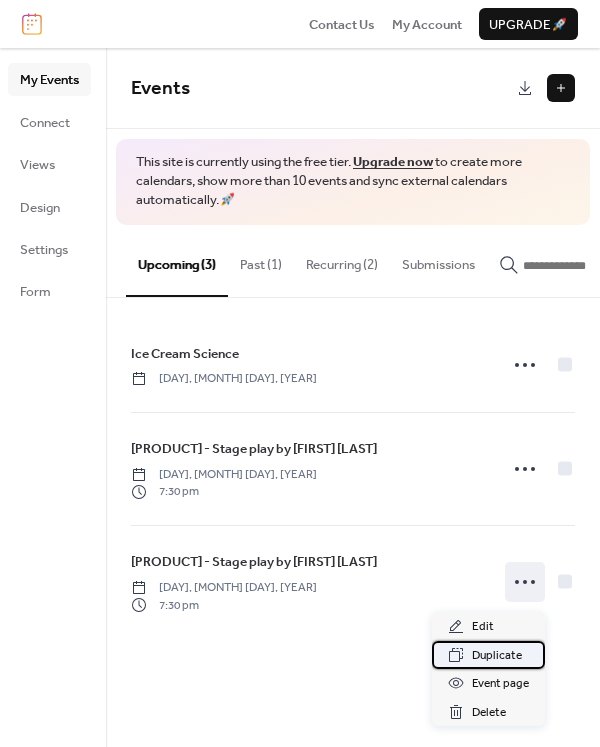 click on "Duplicate" at bounding box center [497, 656] 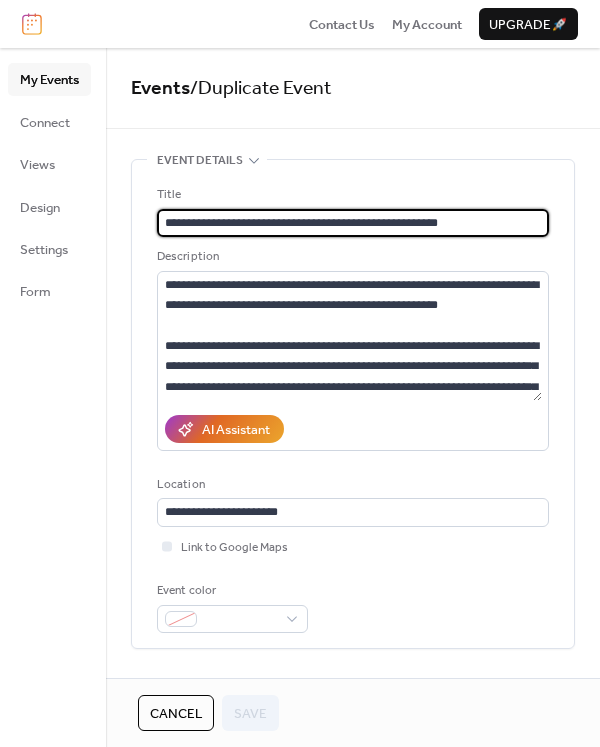 drag, startPoint x: 599, startPoint y: 292, endPoint x: 599, endPoint y: 385, distance: 93 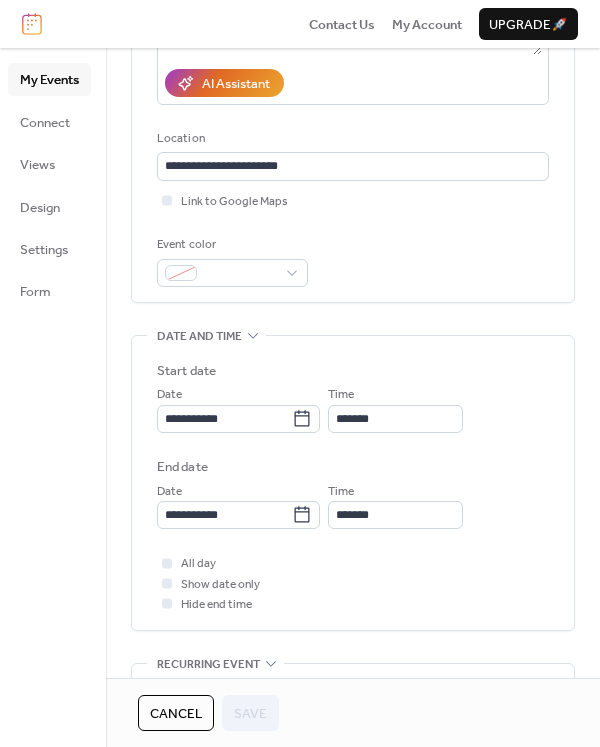 scroll, scrollTop: 388, scrollLeft: 0, axis: vertical 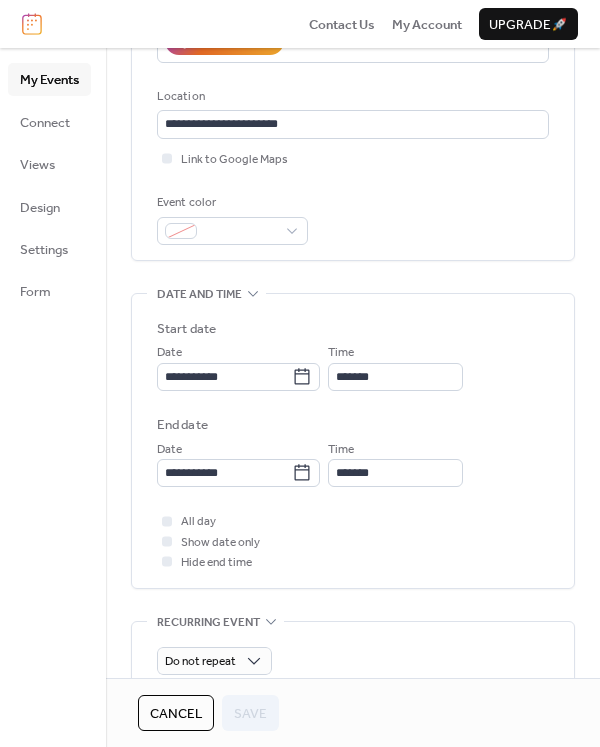 click on "**********" at bounding box center (353, 403) 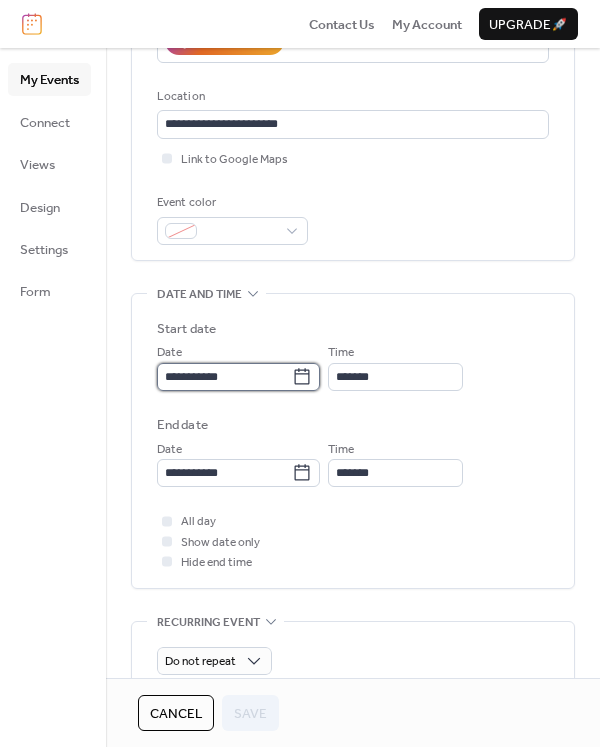 click on "**********" at bounding box center [224, 377] 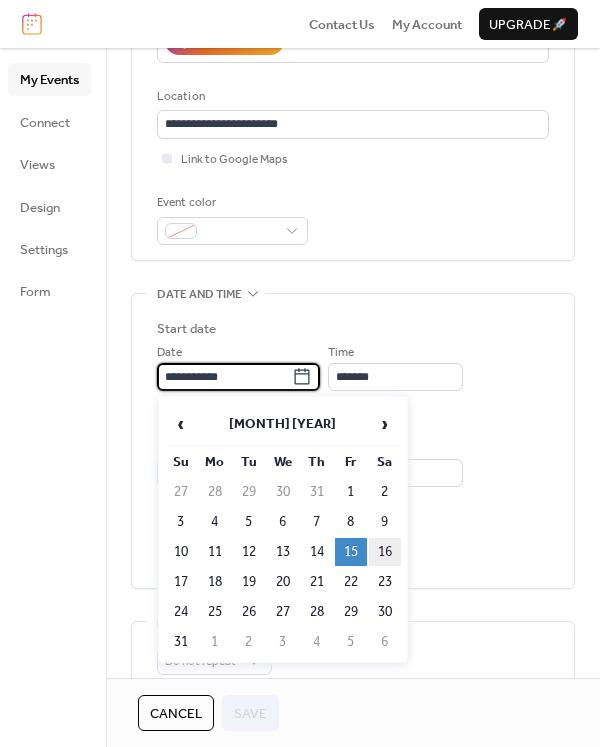 click on "16" at bounding box center [385, 552] 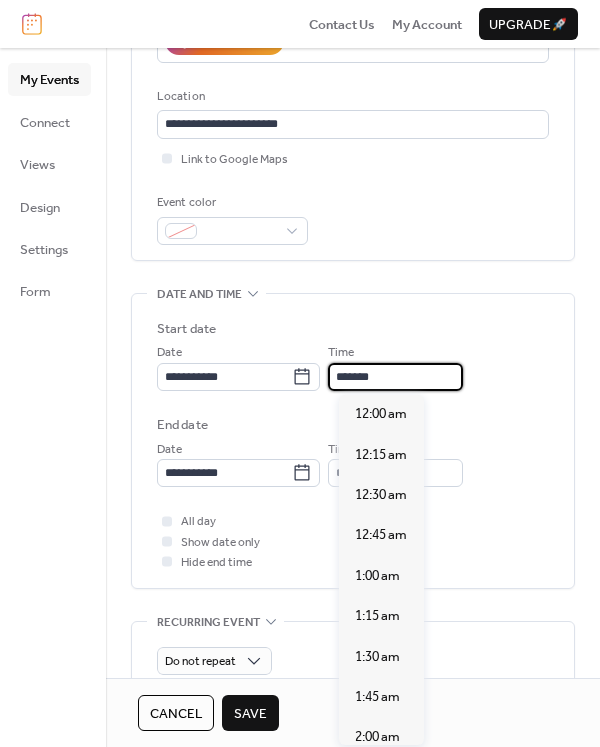 click on "*******" at bounding box center (395, 377) 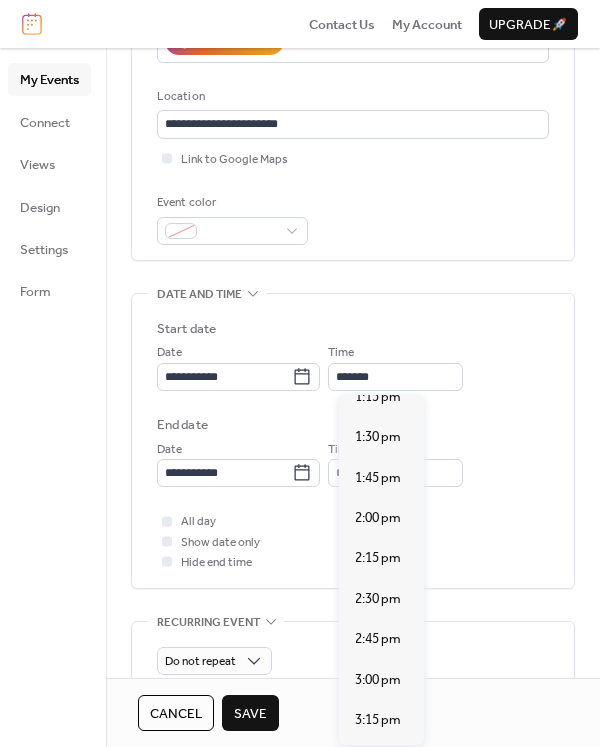 scroll, scrollTop: 2105, scrollLeft: 0, axis: vertical 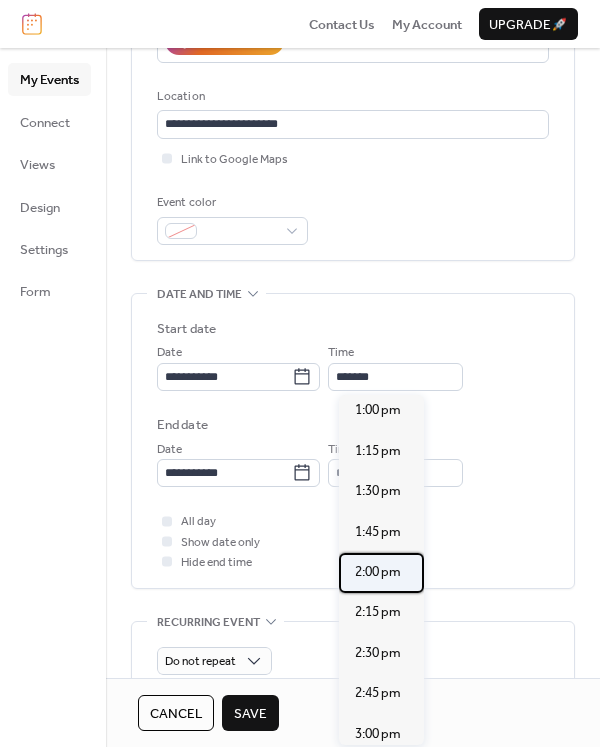 click on "2:00 pm" at bounding box center [381, 573] 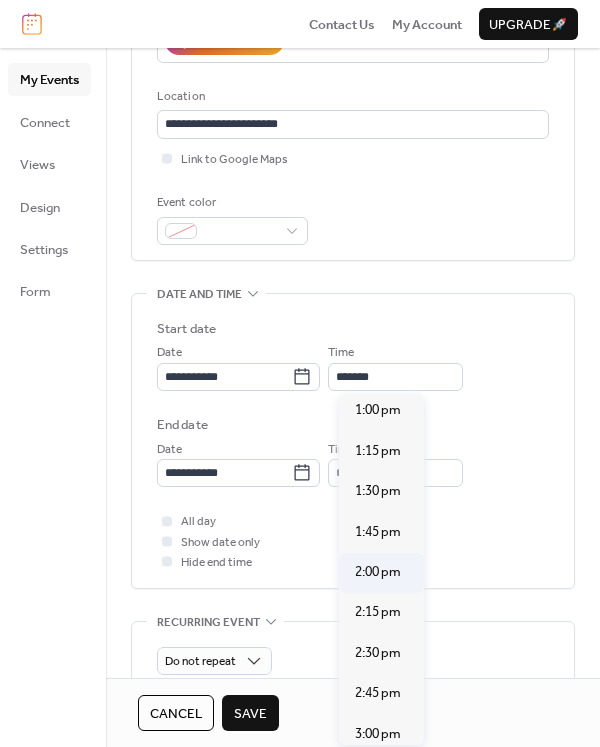 type on "*******" 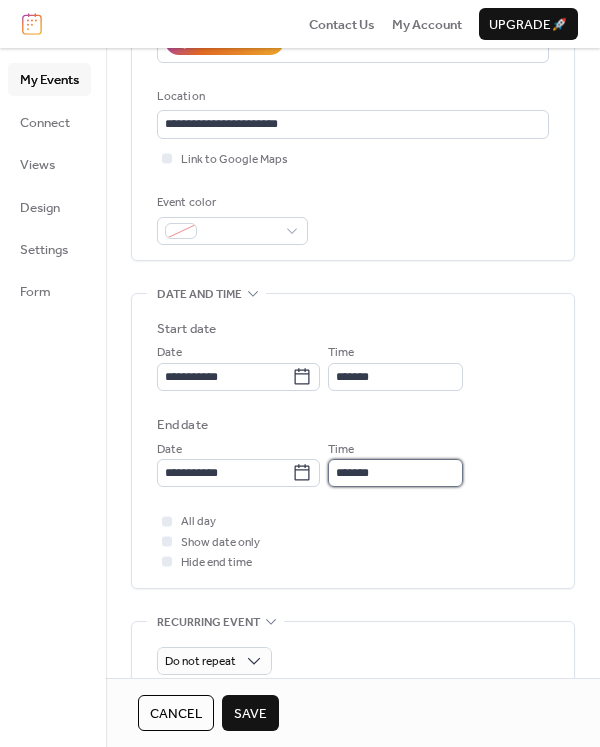 click on "*******" at bounding box center (395, 473) 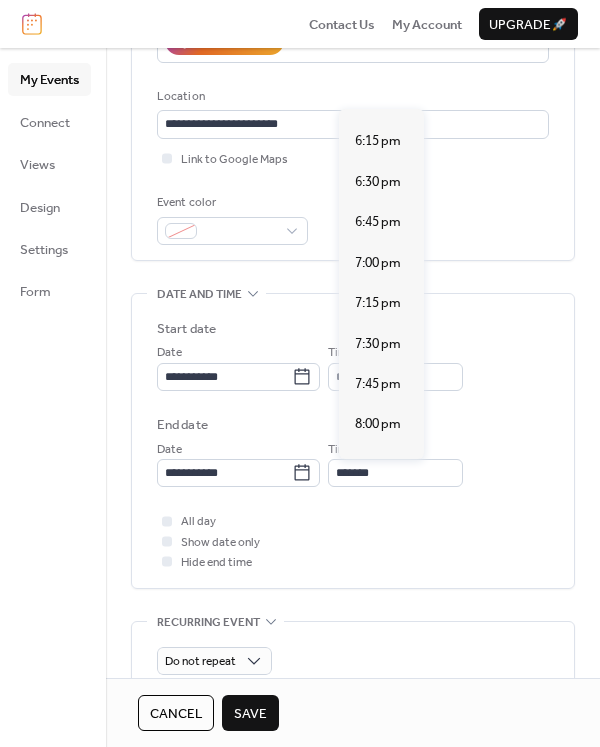 scroll, scrollTop: 642, scrollLeft: 0, axis: vertical 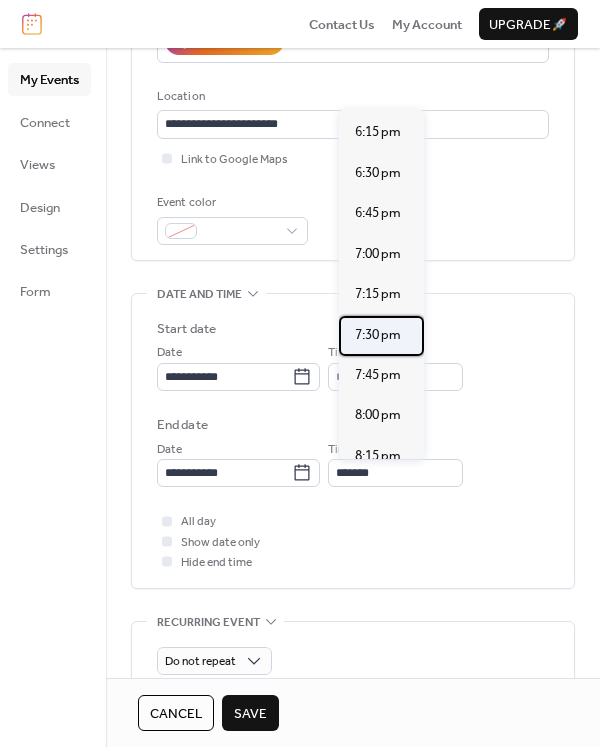 click on "7:30 pm" at bounding box center [378, 335] 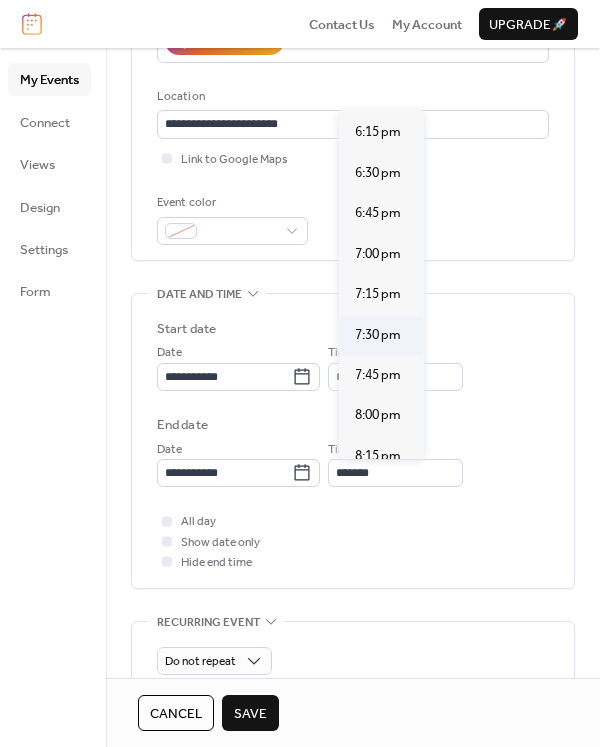 type on "*******" 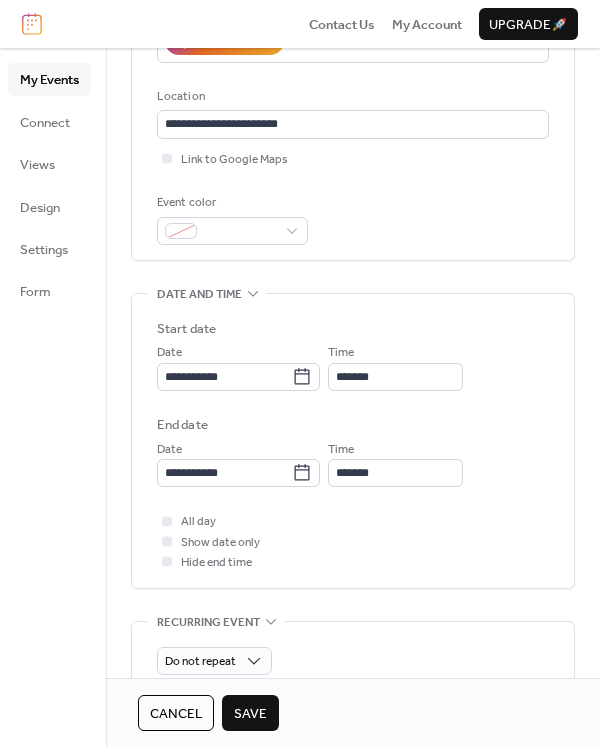 click on "Save" at bounding box center (250, 714) 